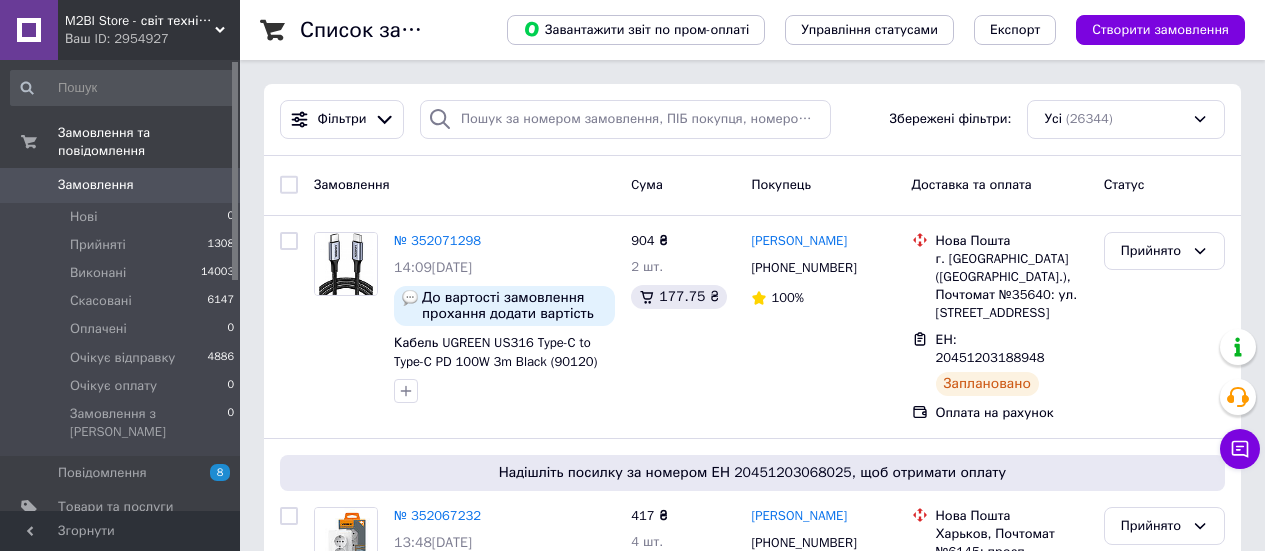 scroll, scrollTop: 0, scrollLeft: 0, axis: both 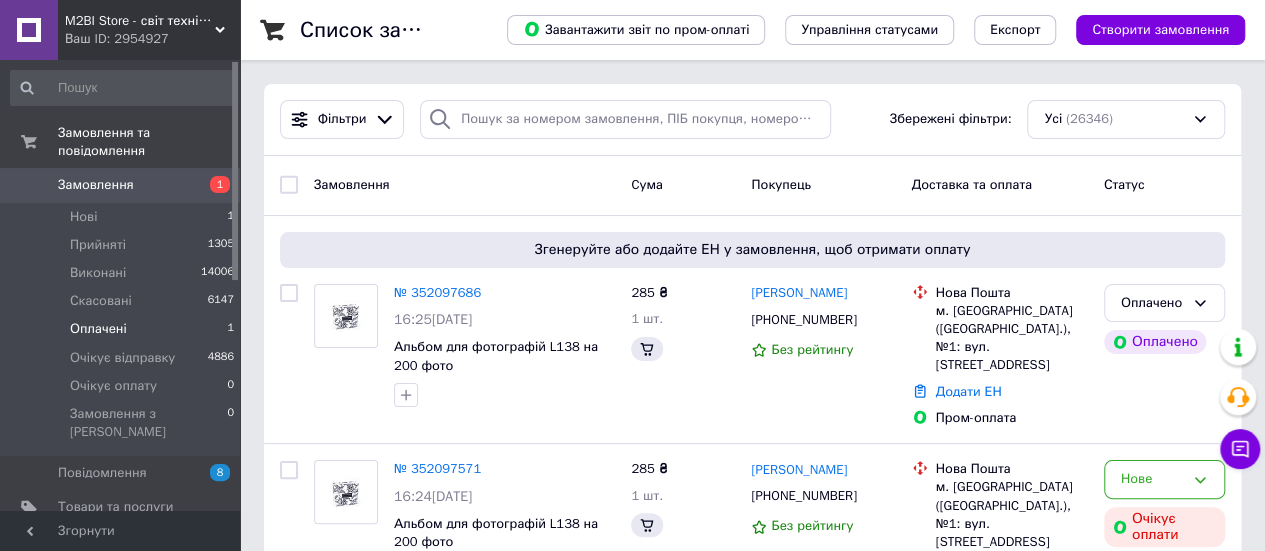 click on "Оплачені" at bounding box center (98, 329) 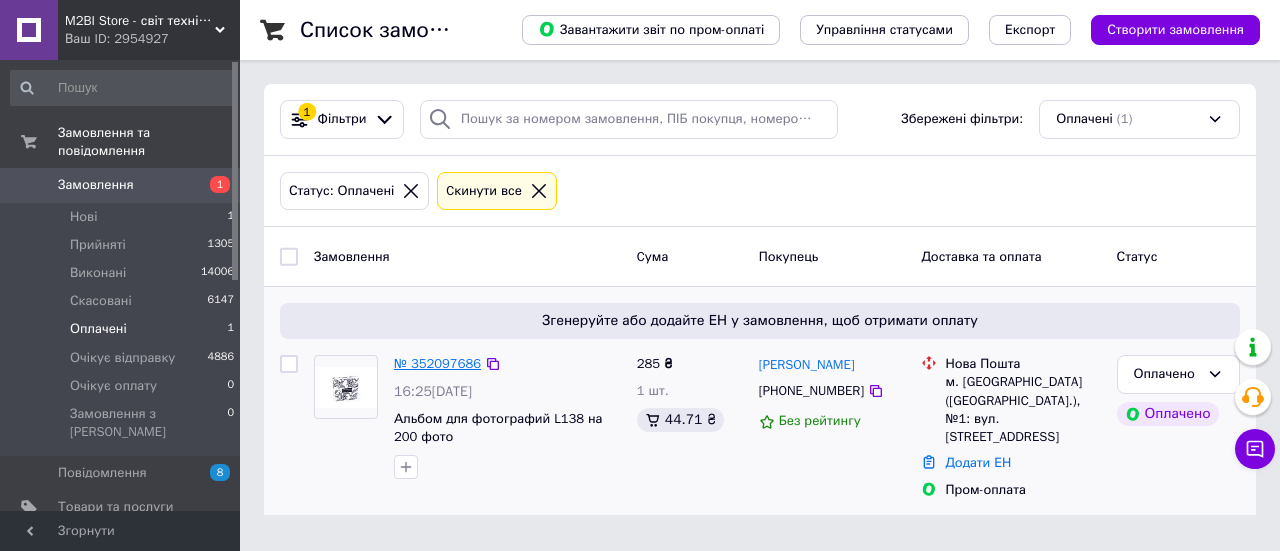 click on "№ 352097686" at bounding box center [437, 363] 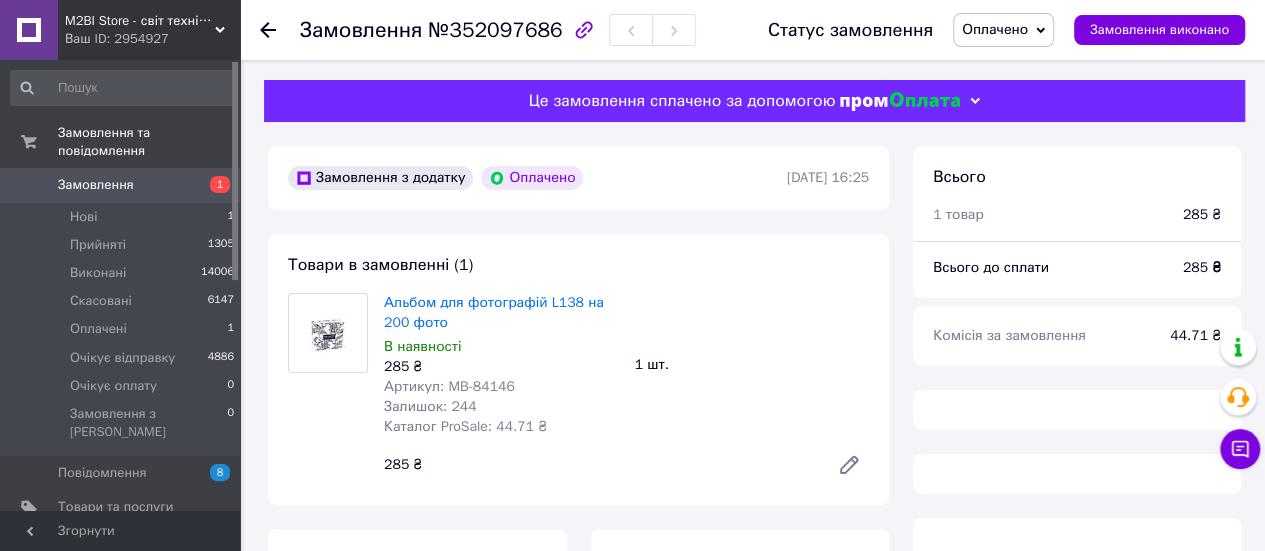 click on "Артикул: MB-84146" at bounding box center [449, 386] 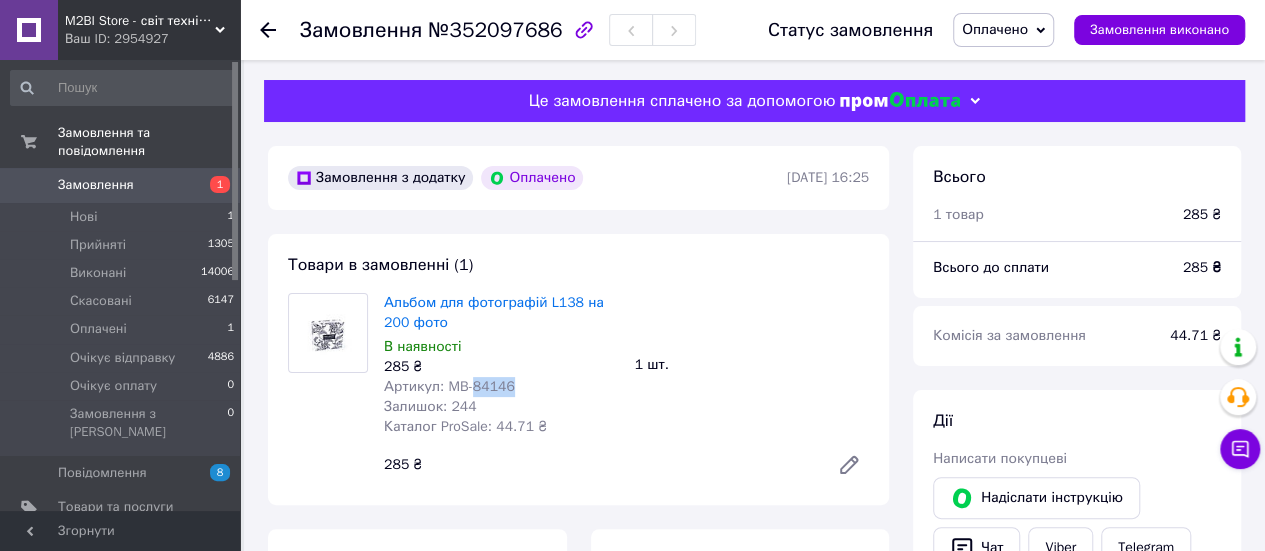 click on "Артикул: MB-84146" at bounding box center (449, 386) 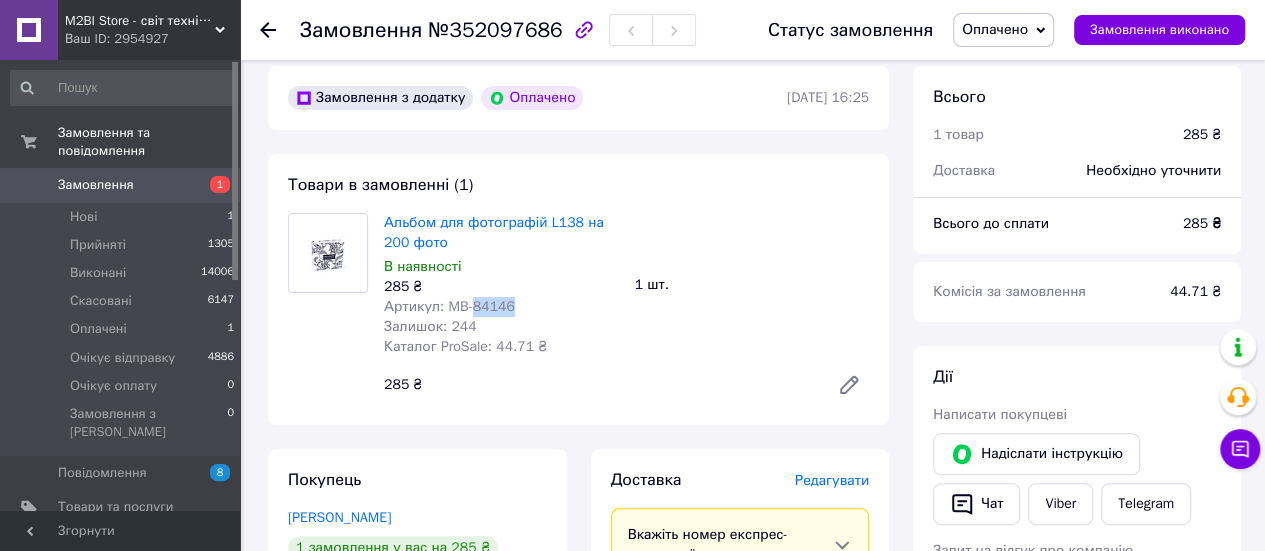 scroll, scrollTop: 400, scrollLeft: 0, axis: vertical 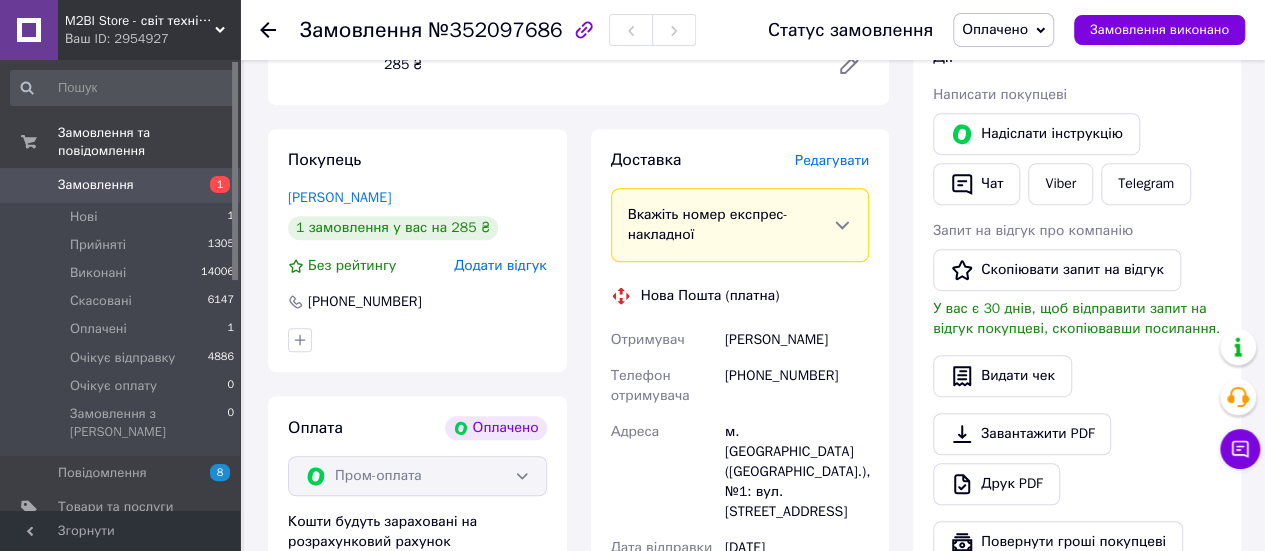 drag, startPoint x: 724, startPoint y: 340, endPoint x: 786, endPoint y: 482, distance: 154.94514 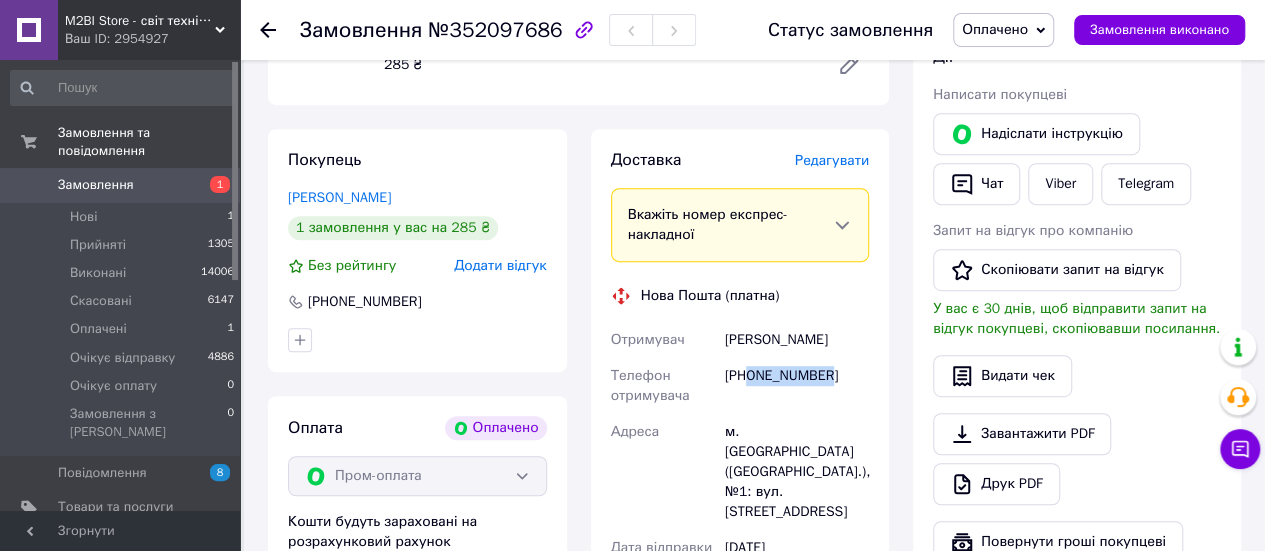 drag, startPoint x: 750, startPoint y: 374, endPoint x: 842, endPoint y: 407, distance: 97.73945 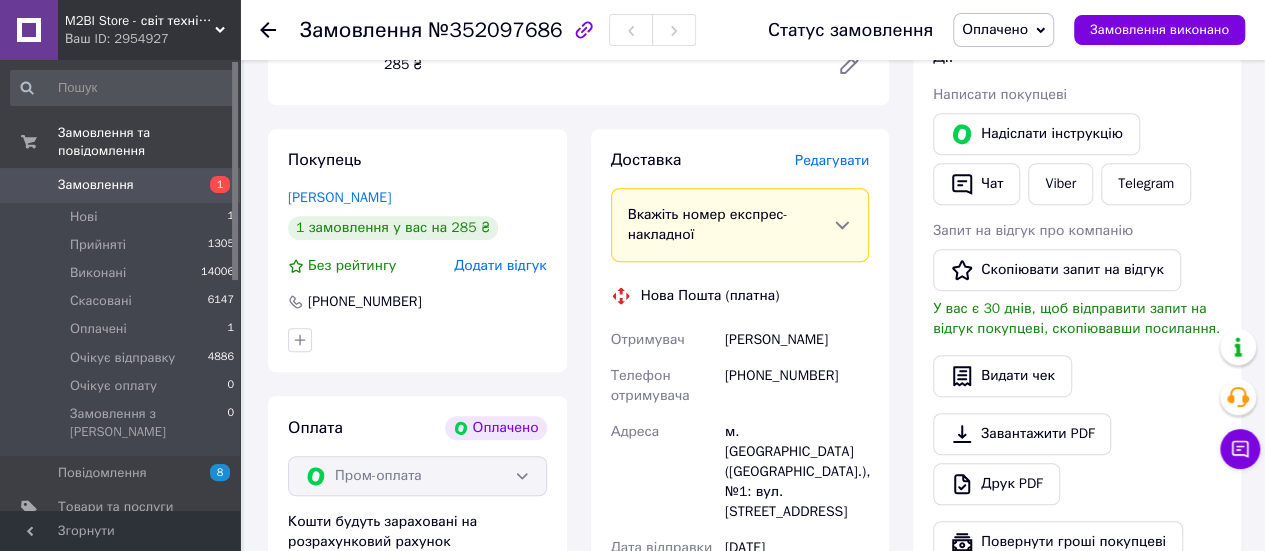 click on "№352097686" at bounding box center (495, 30) 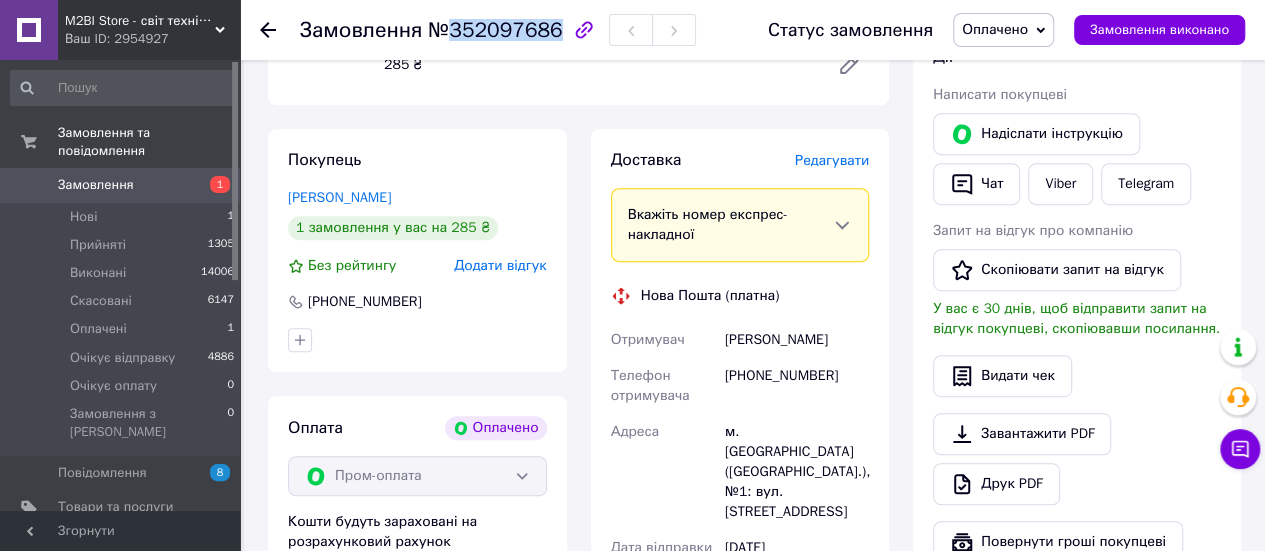 click on "№352097686" at bounding box center (495, 30) 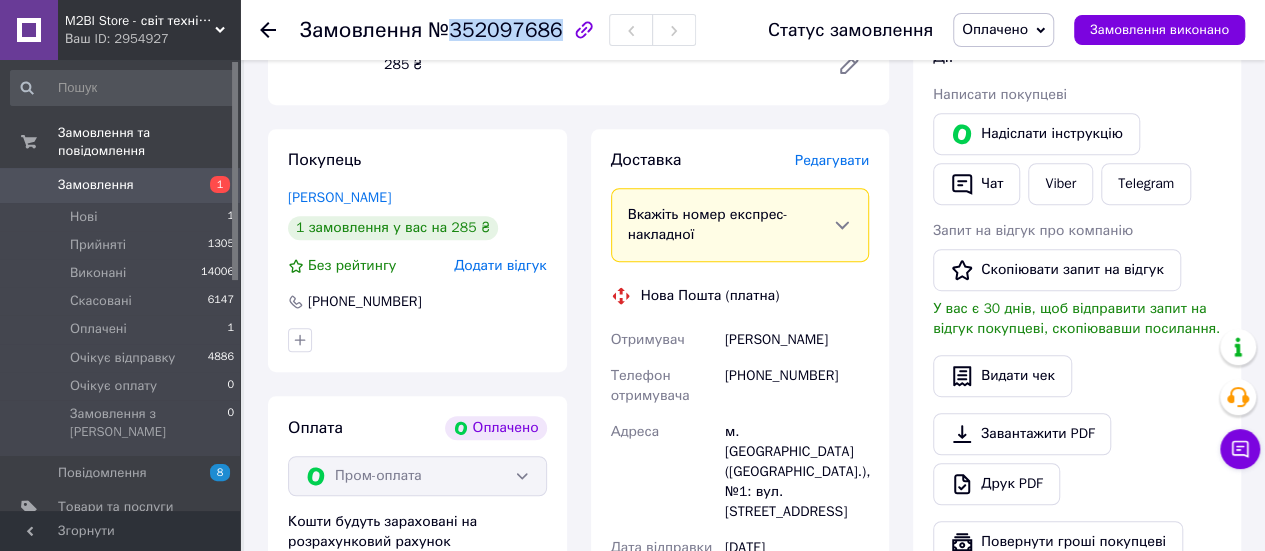 drag, startPoint x: 132, startPoint y: 471, endPoint x: 278, endPoint y: 464, distance: 146.16771 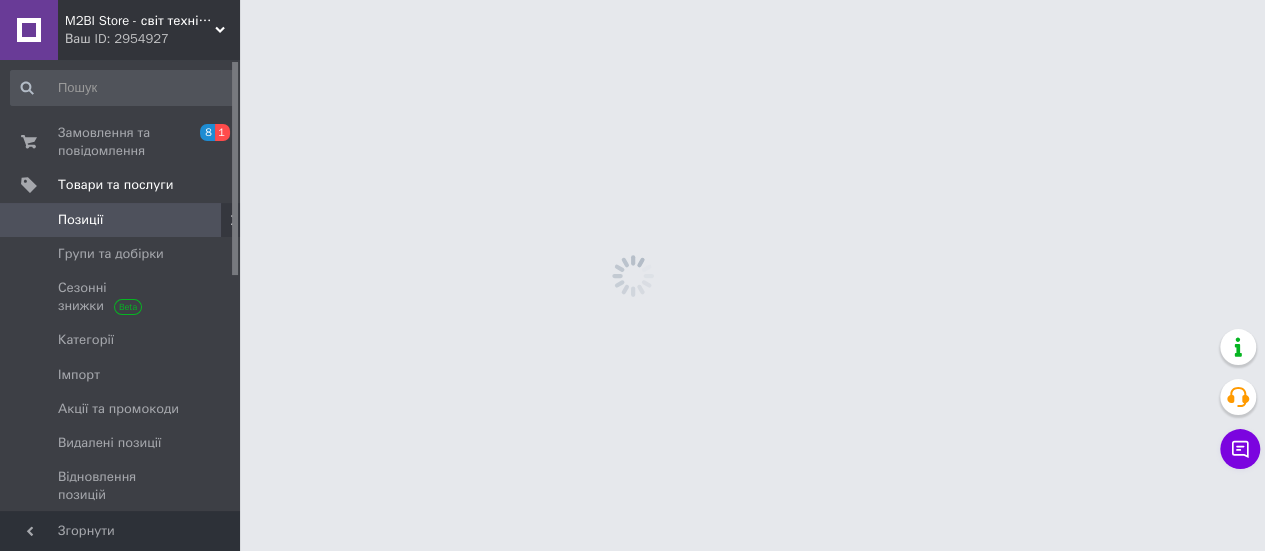 scroll, scrollTop: 0, scrollLeft: 0, axis: both 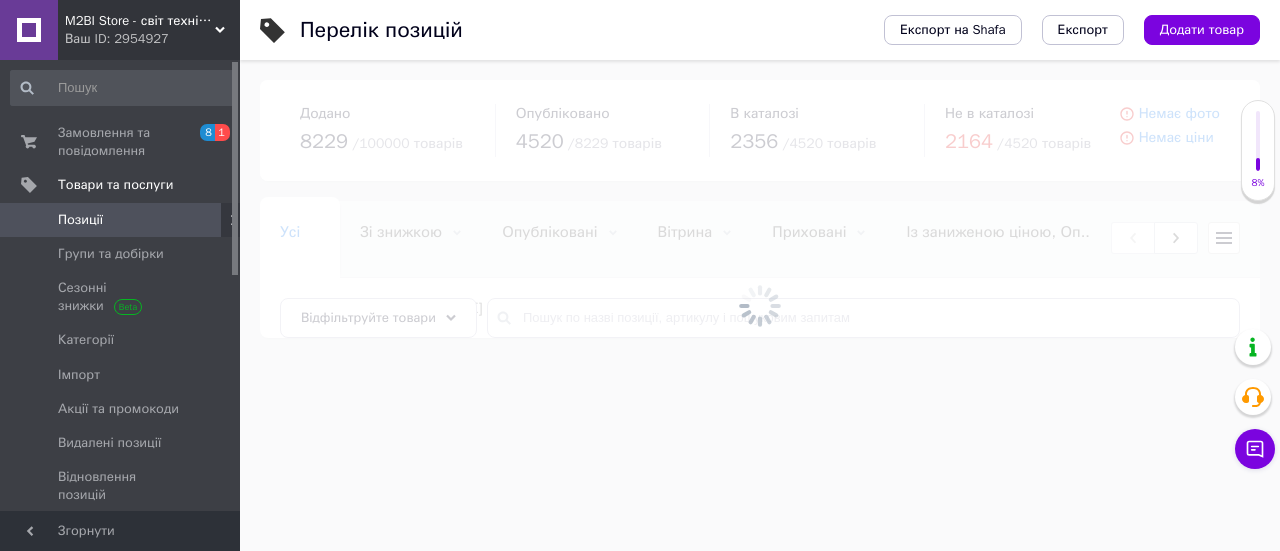 click at bounding box center (760, 305) 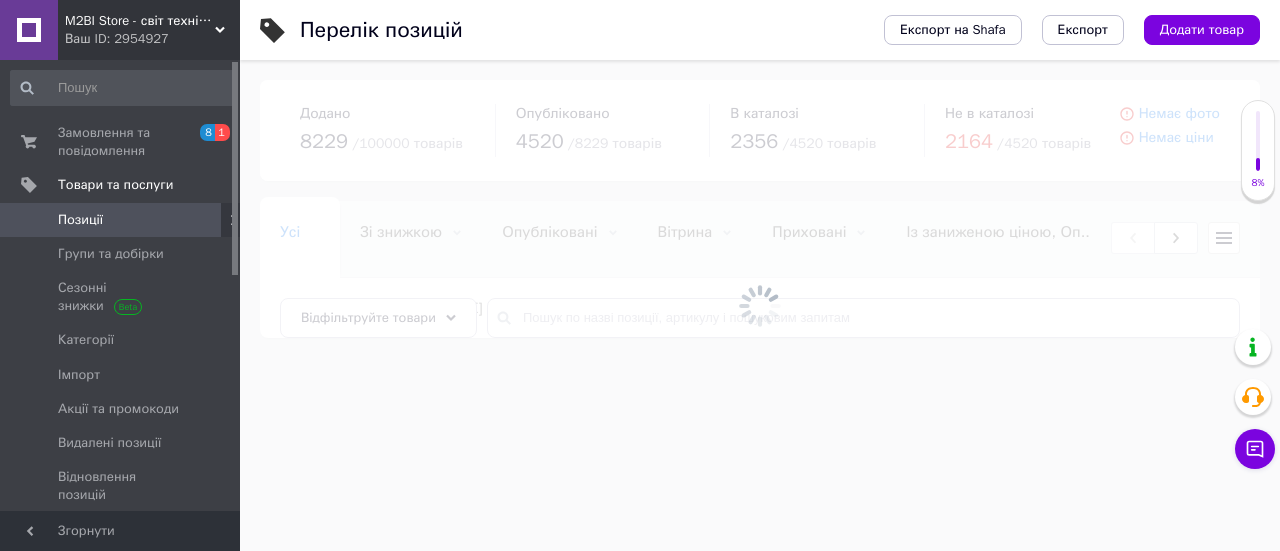 click at bounding box center (760, 305) 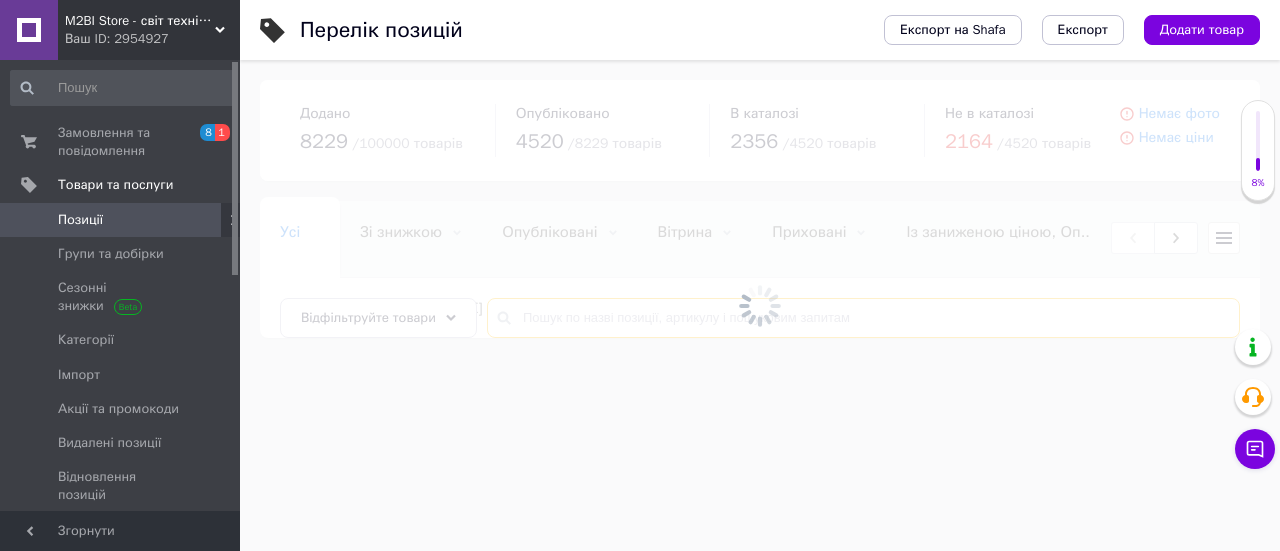 click at bounding box center [863, 318] 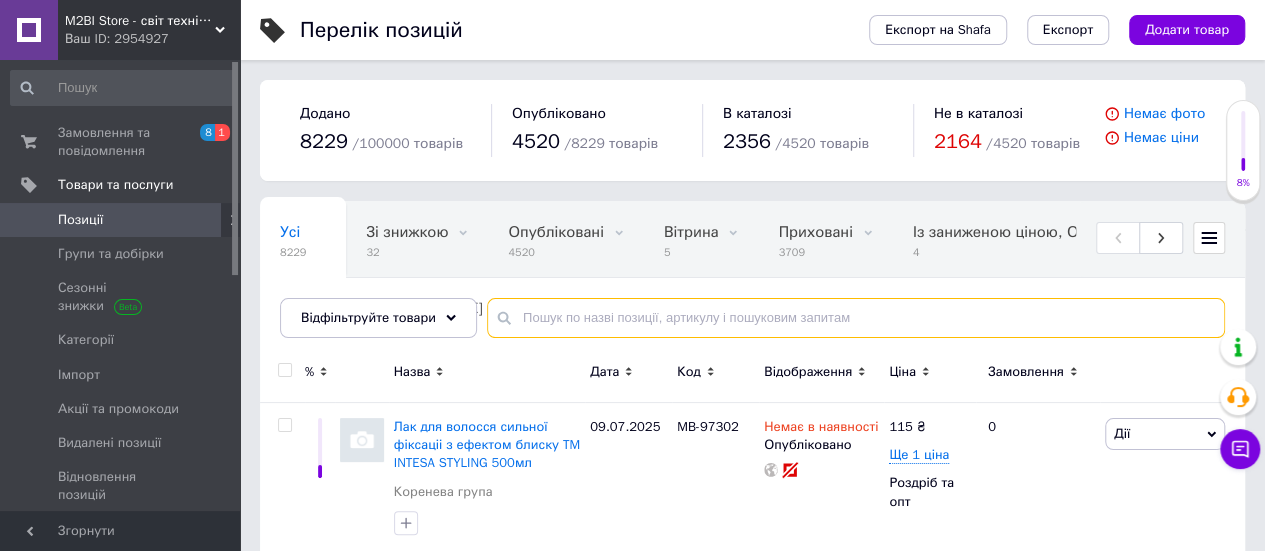 click at bounding box center [856, 318] 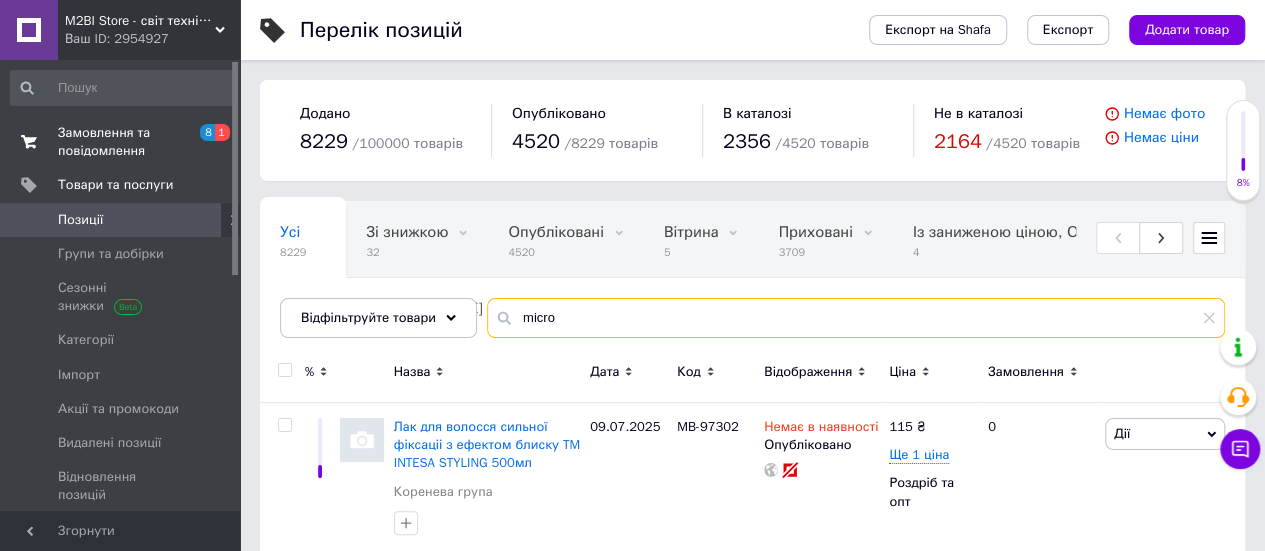 type on "micro" 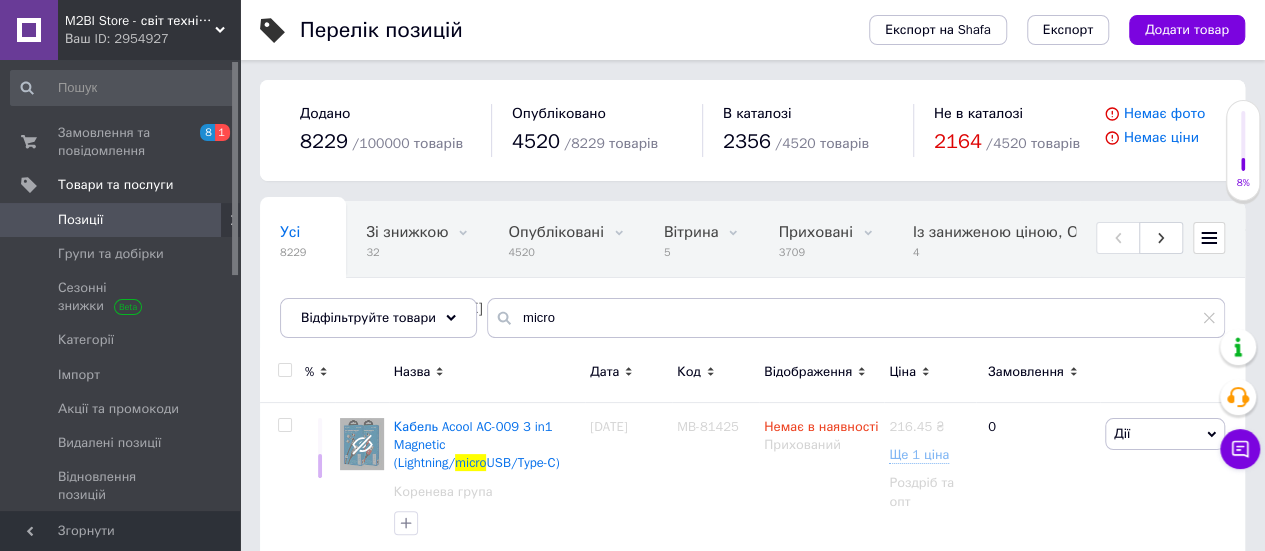 click on "Відображення" at bounding box center (808, 372) 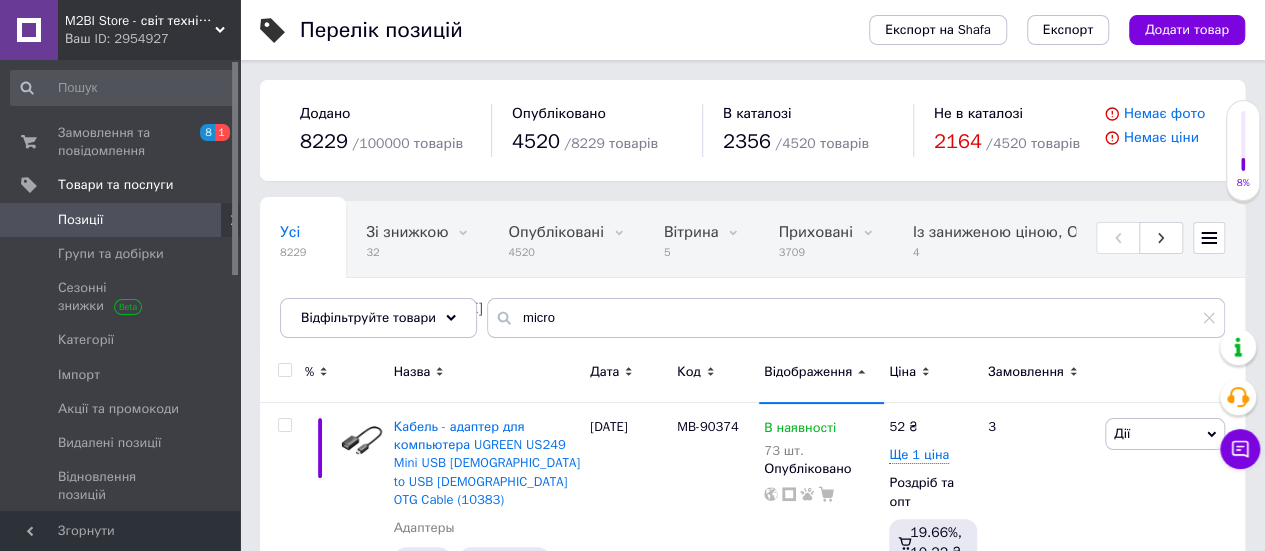 click on "Ціна" at bounding box center [902, 372] 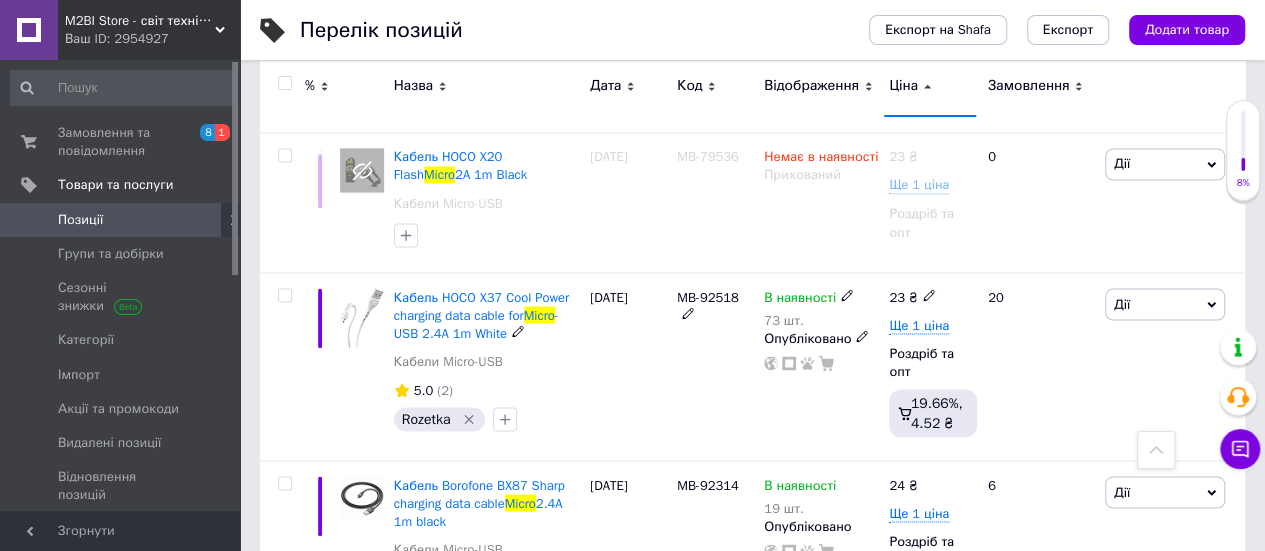 scroll, scrollTop: 1700, scrollLeft: 0, axis: vertical 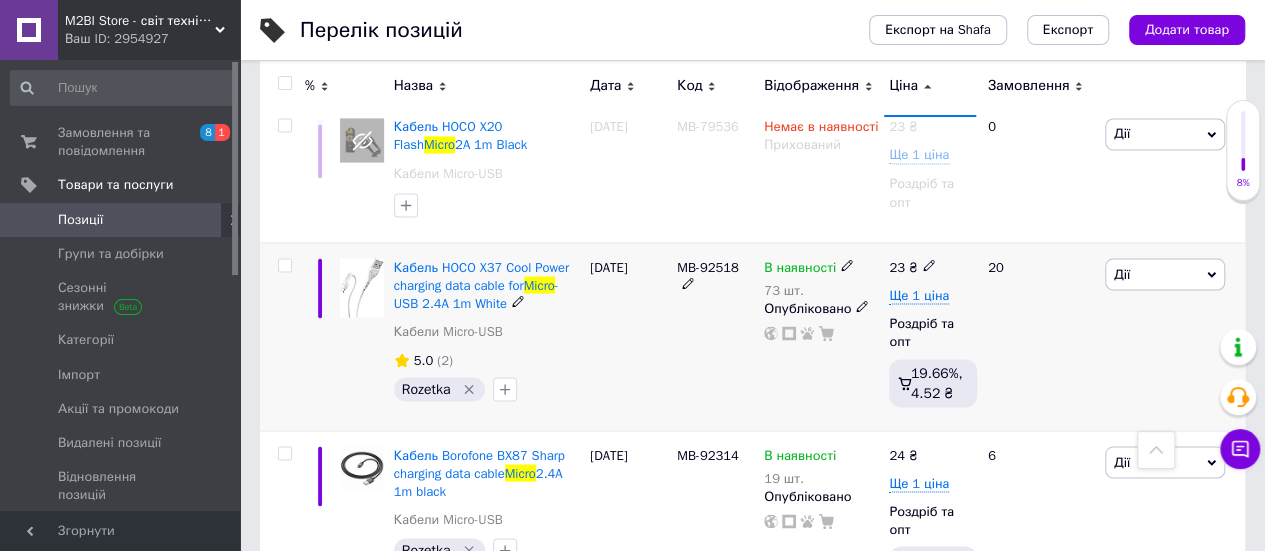 click on "MB-92518" at bounding box center (708, 266) 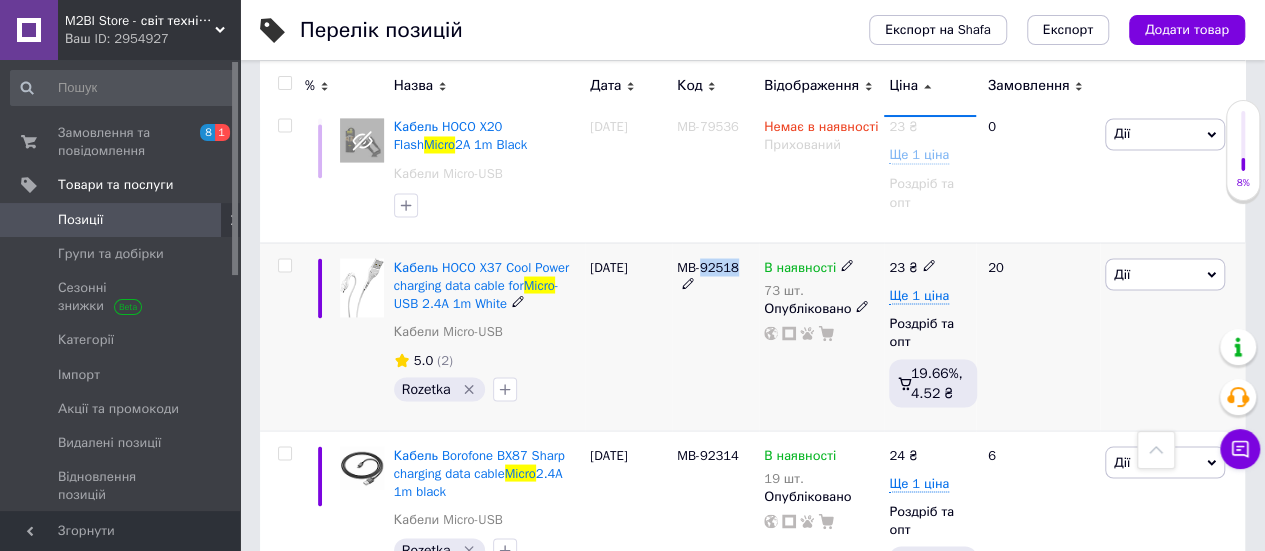 click on "MB-92518" at bounding box center (708, 266) 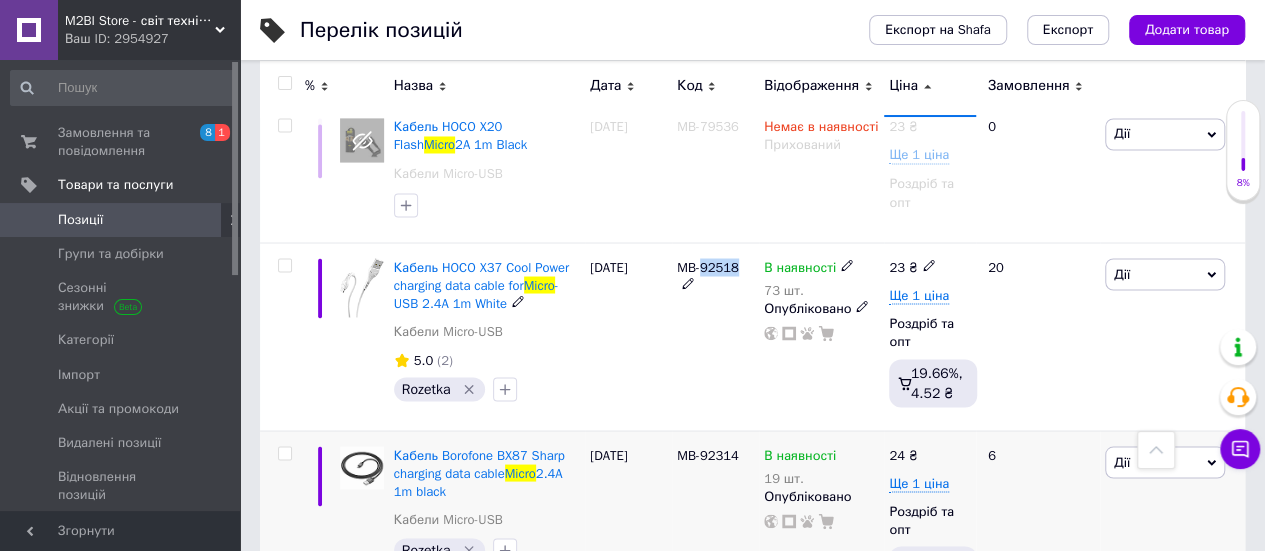 copy on "92518" 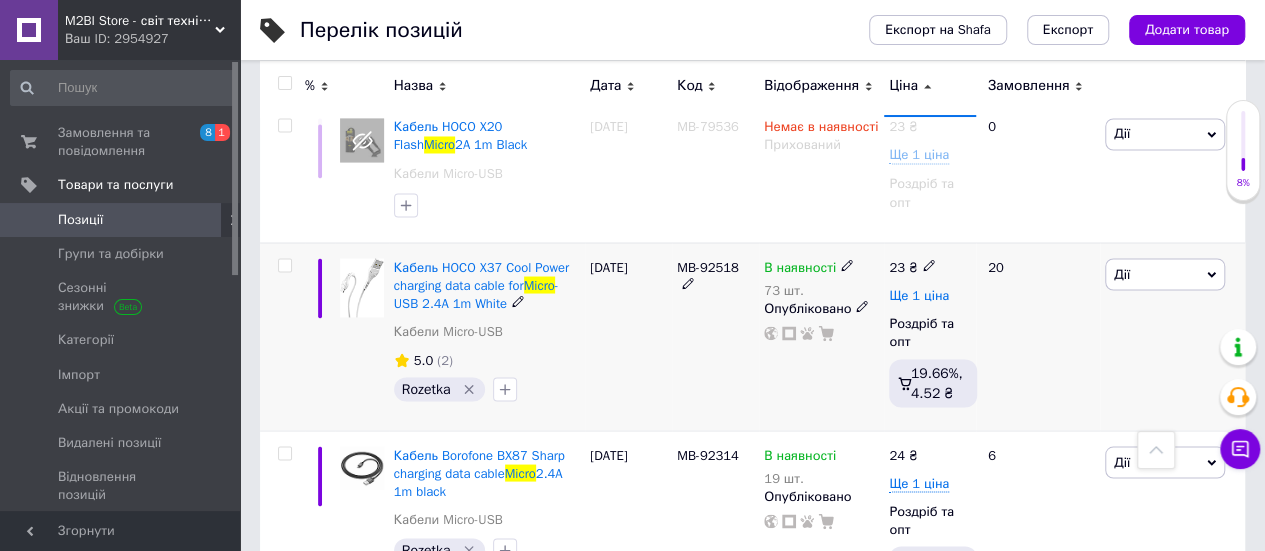 click on "Ще 1 ціна" at bounding box center [919, 295] 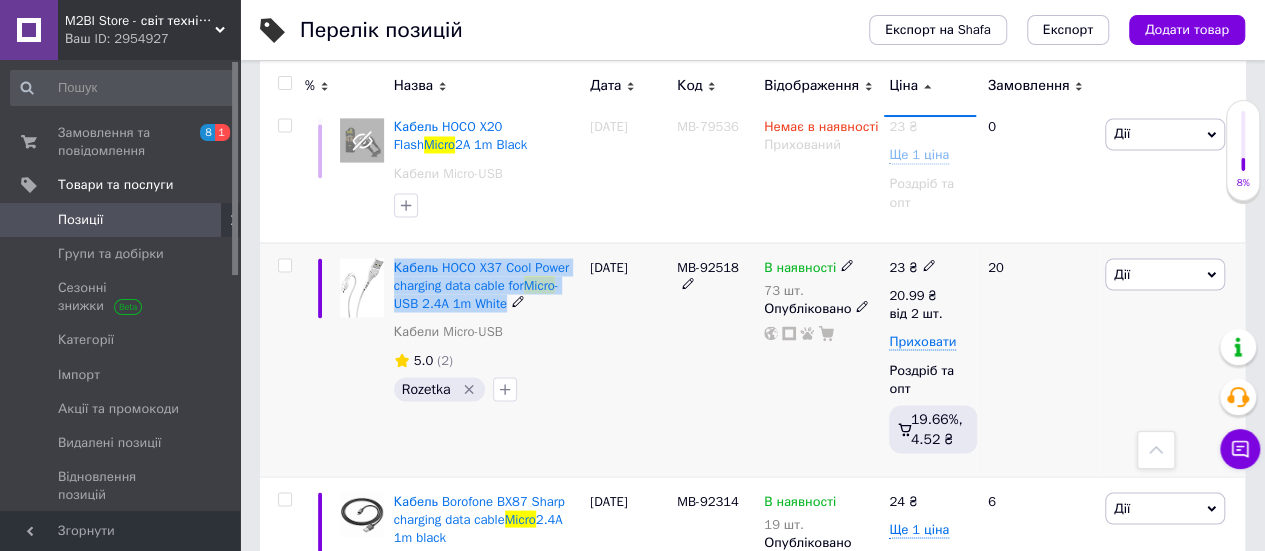 drag, startPoint x: 390, startPoint y: 225, endPoint x: 512, endPoint y: 265, distance: 128.39003 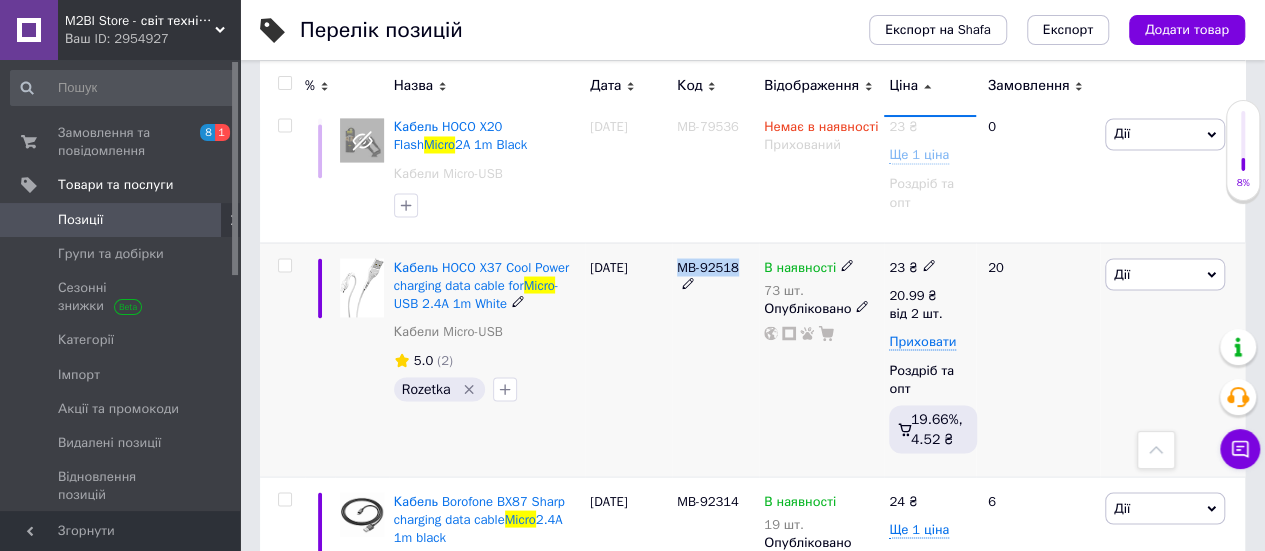 drag, startPoint x: 678, startPoint y: 221, endPoint x: 736, endPoint y: 225, distance: 58.137768 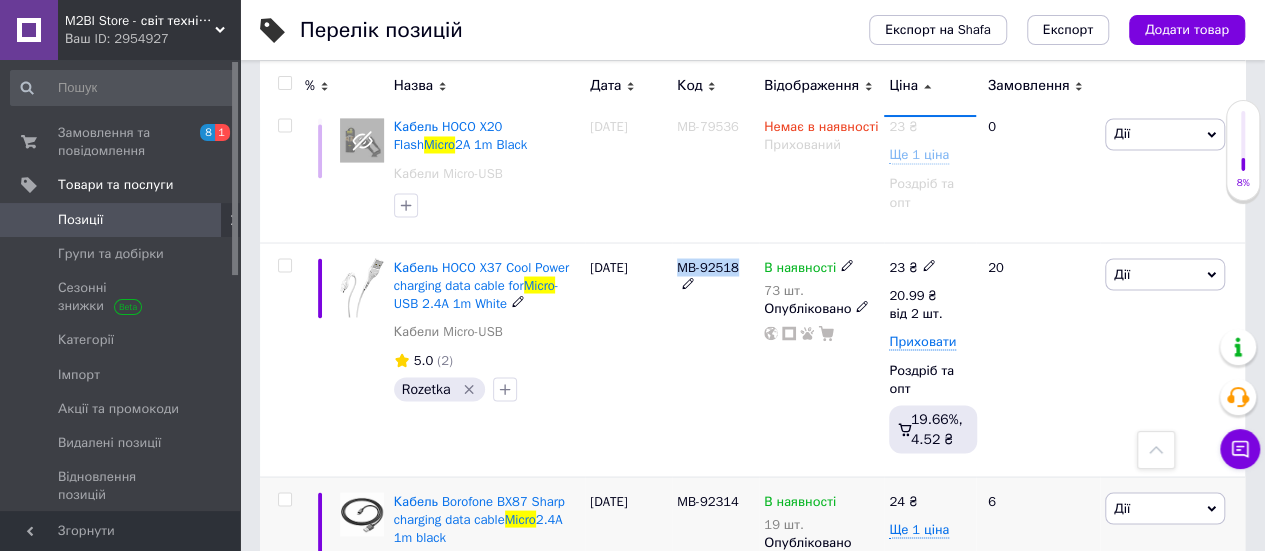 copy on "MB-92518" 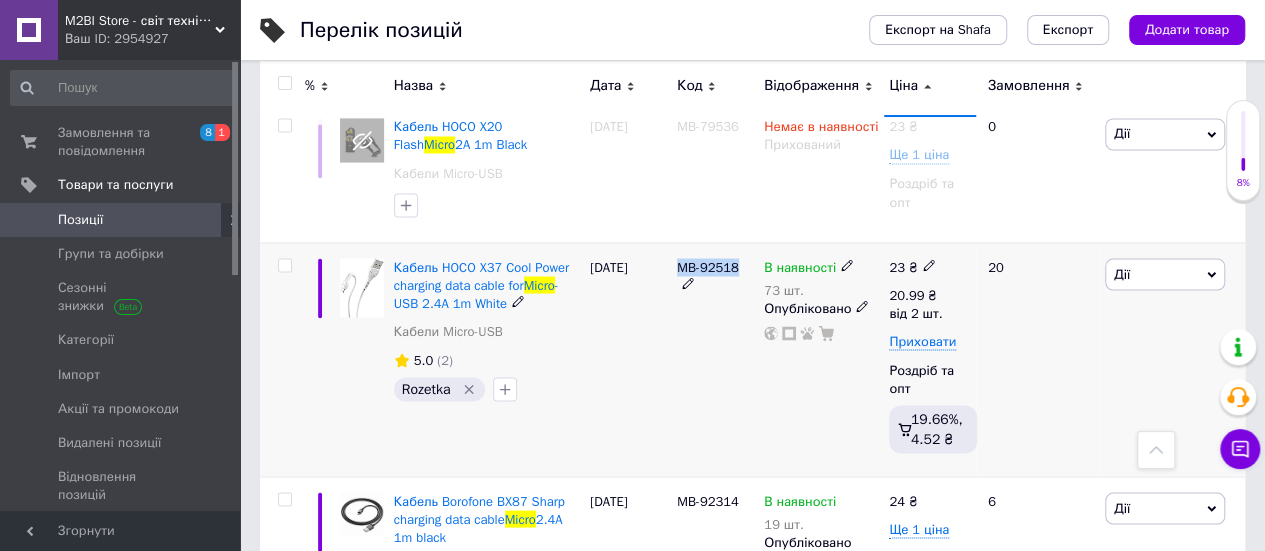 click on "MB-92518" at bounding box center [708, 266] 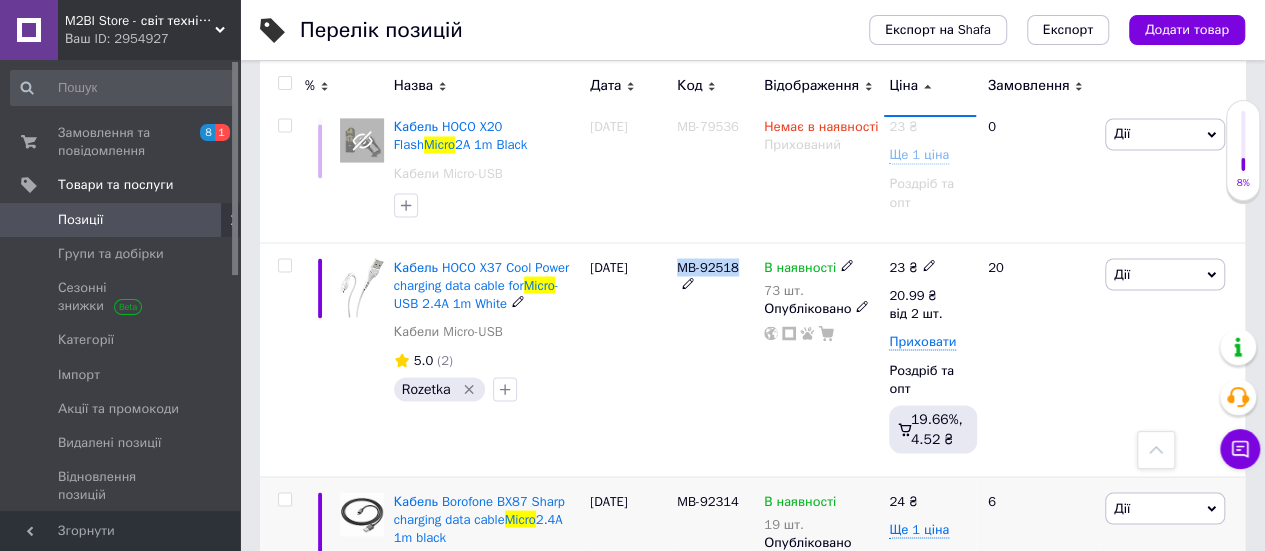 copy on "MB-92518" 